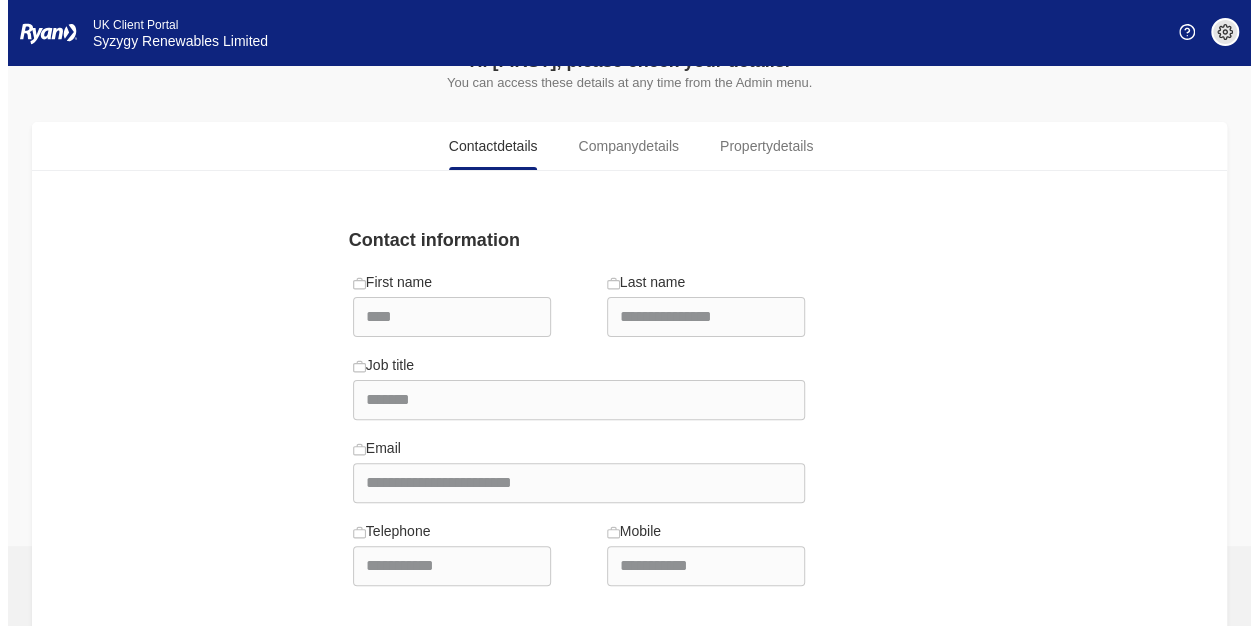 scroll, scrollTop: 0, scrollLeft: 0, axis: both 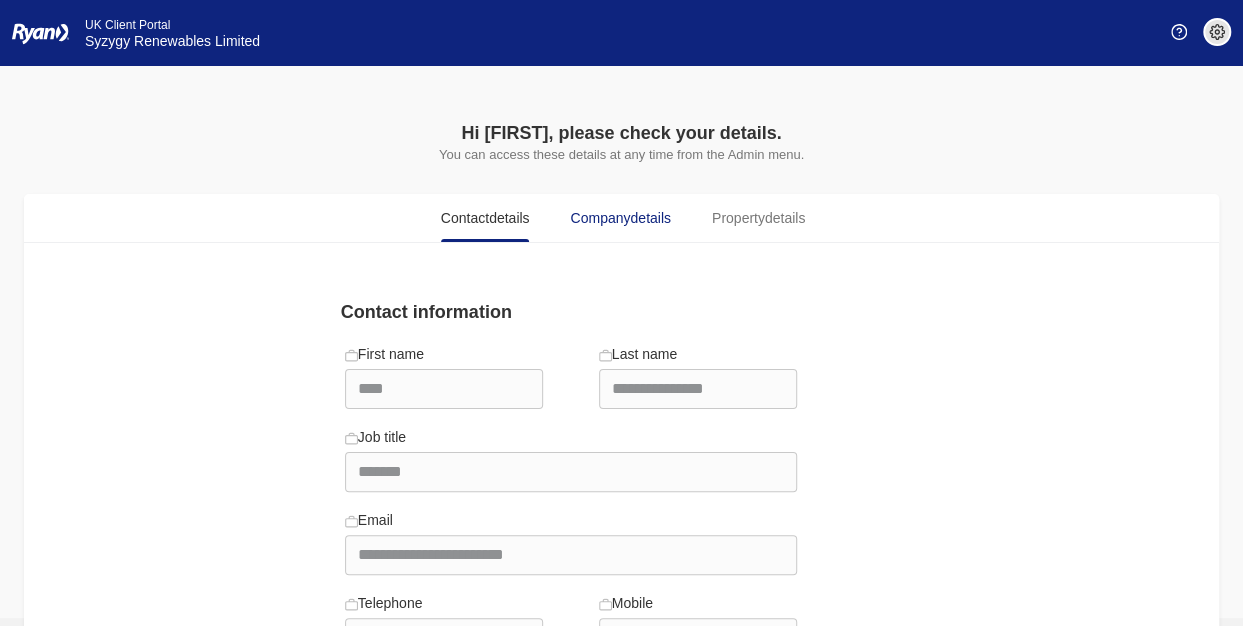 click on "Company  details" at bounding box center (620, 218) 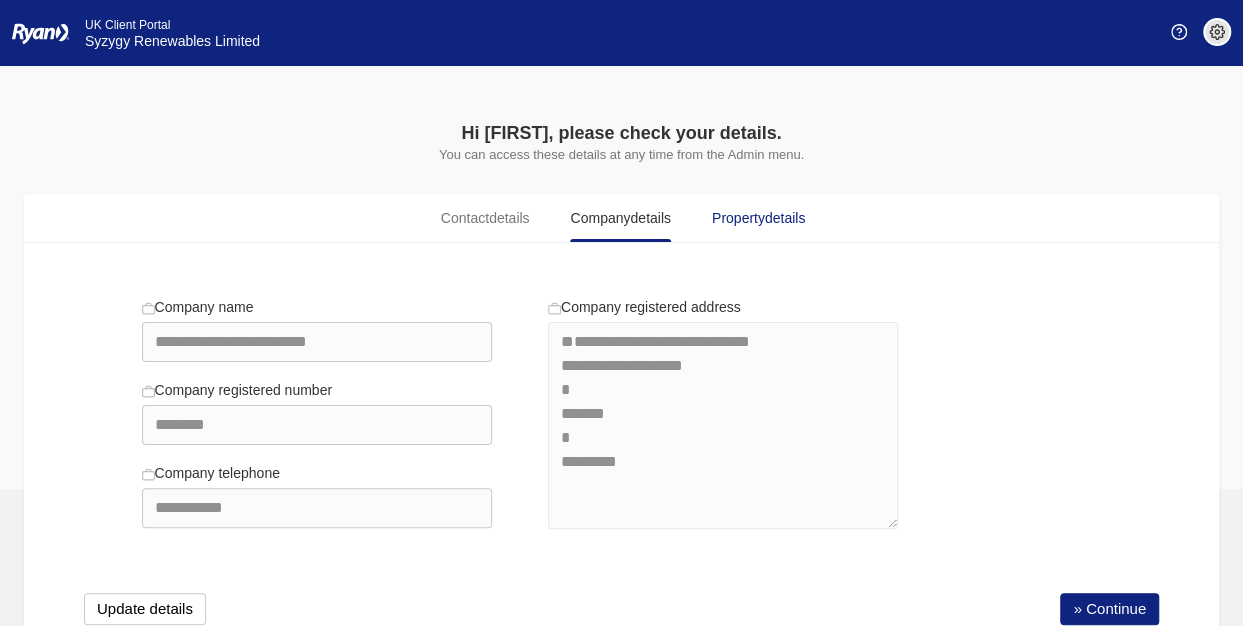click on "Property  details" at bounding box center (758, 218) 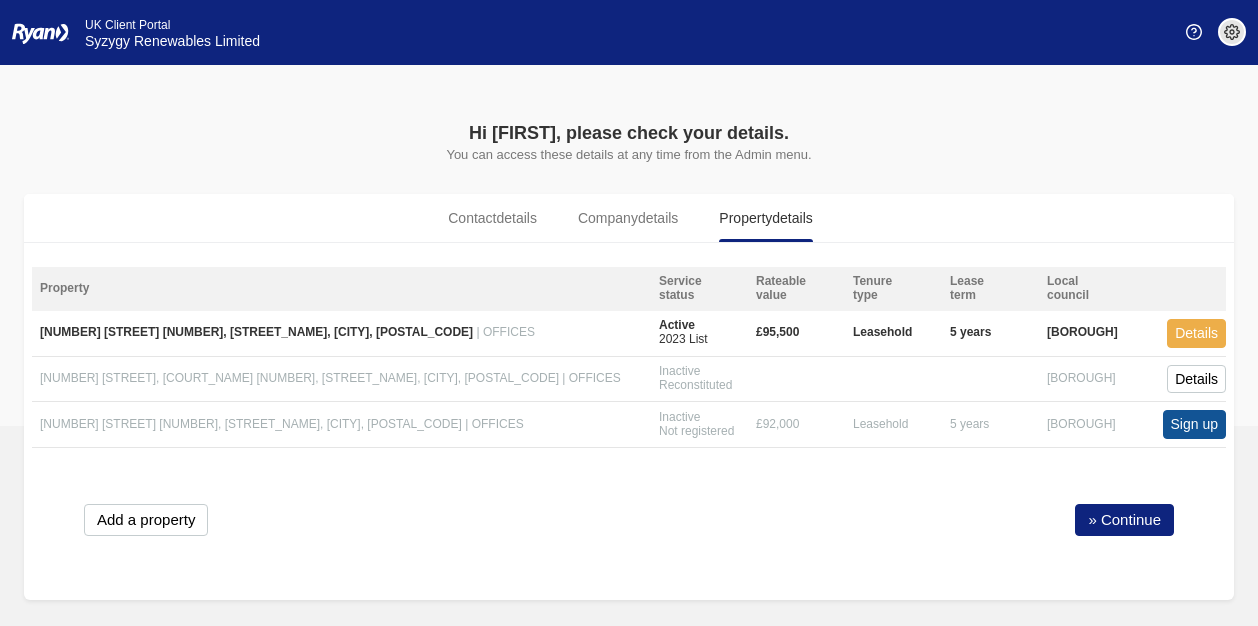 click on "Details" at bounding box center (1196, 333) 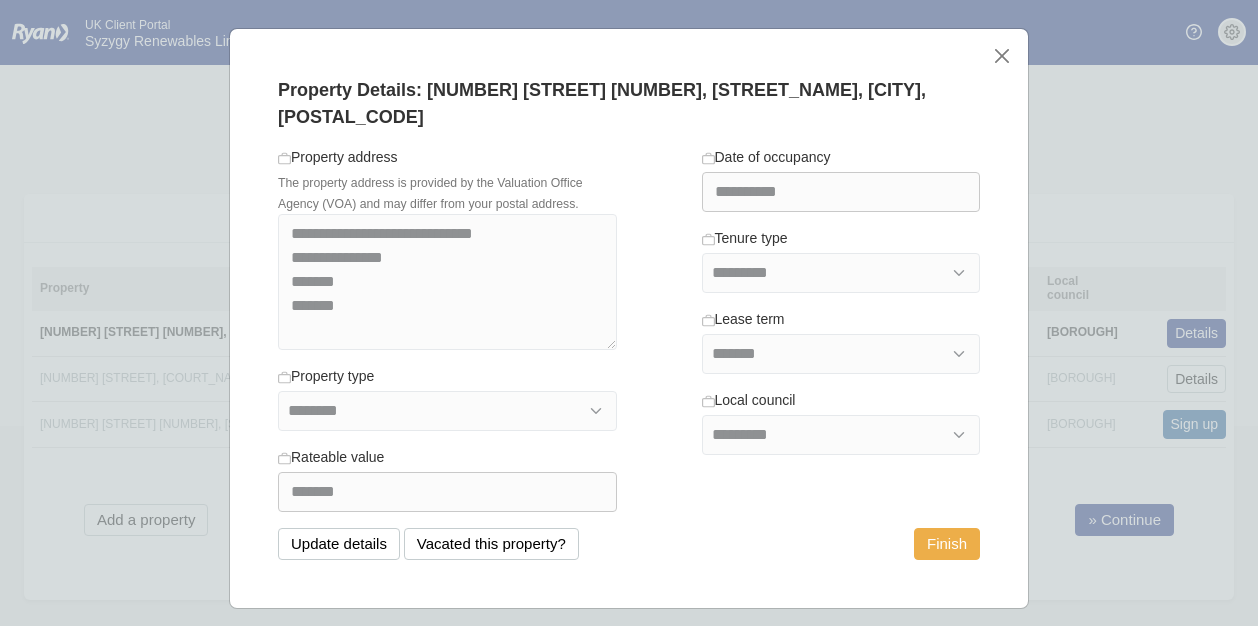 click on "Finish" at bounding box center [947, 544] 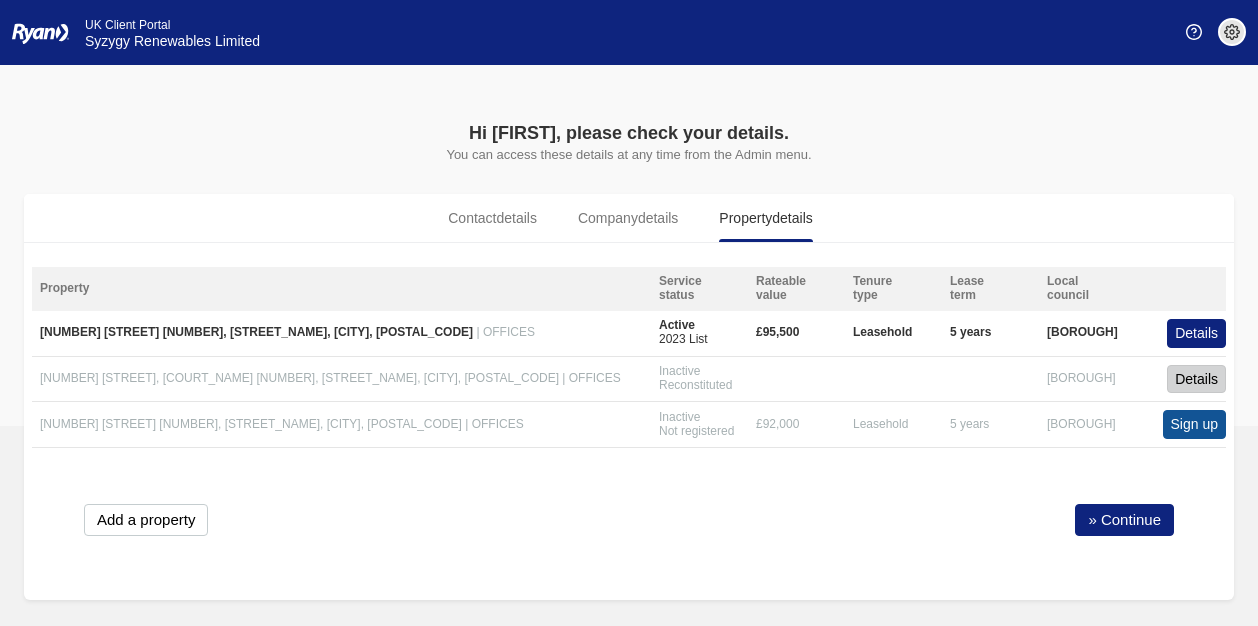 click on "Details" at bounding box center [1196, 379] 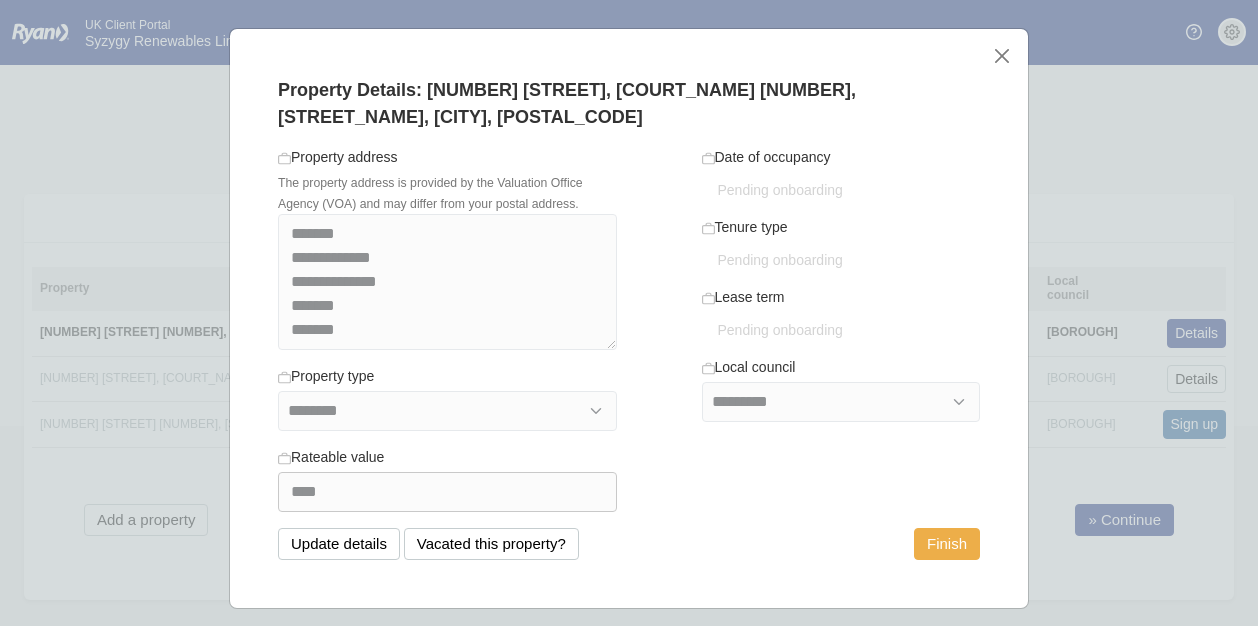 click on "Finish" at bounding box center [947, 544] 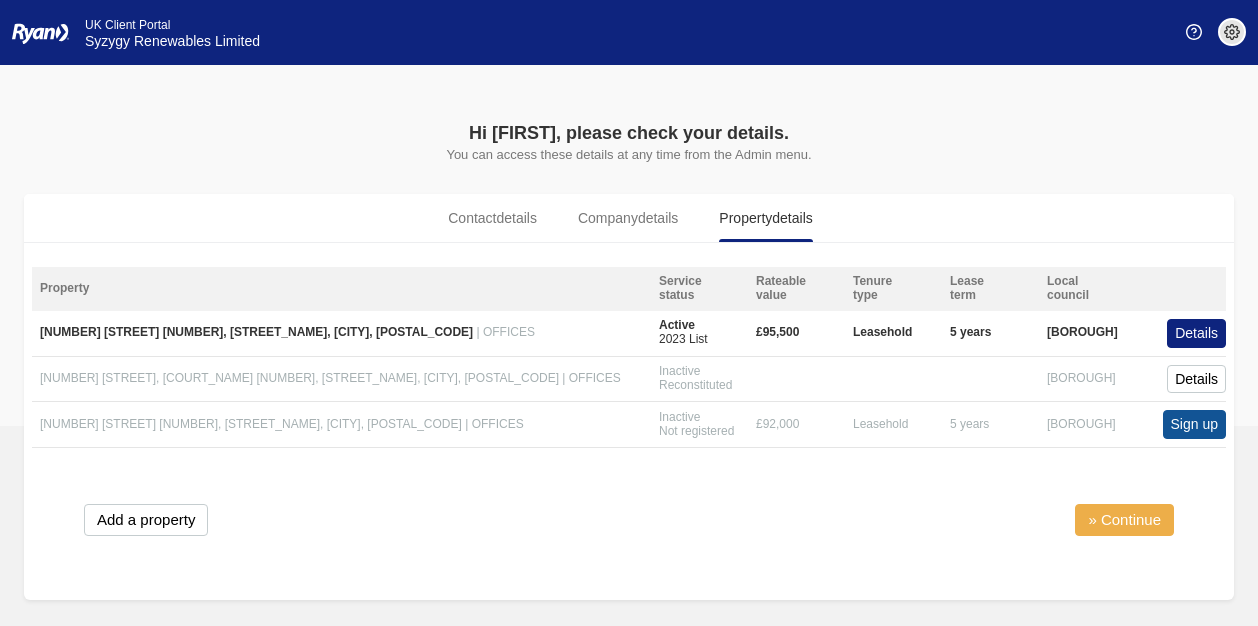 click on "» Continue" at bounding box center (1124, 520) 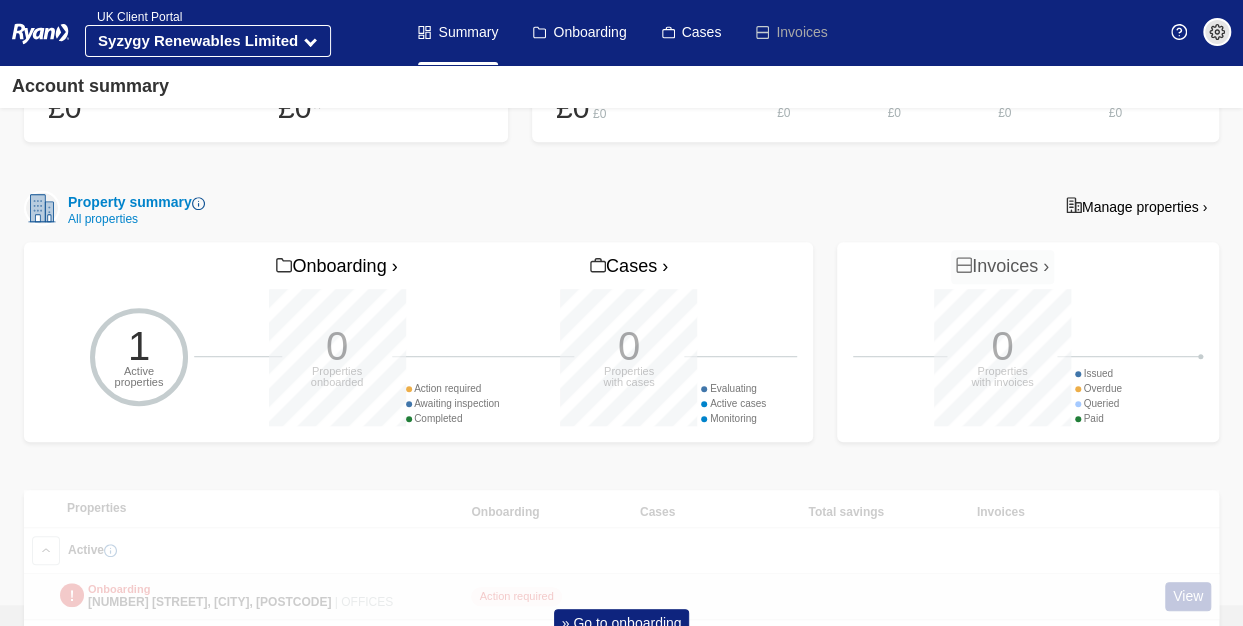 scroll, scrollTop: 654, scrollLeft: 0, axis: vertical 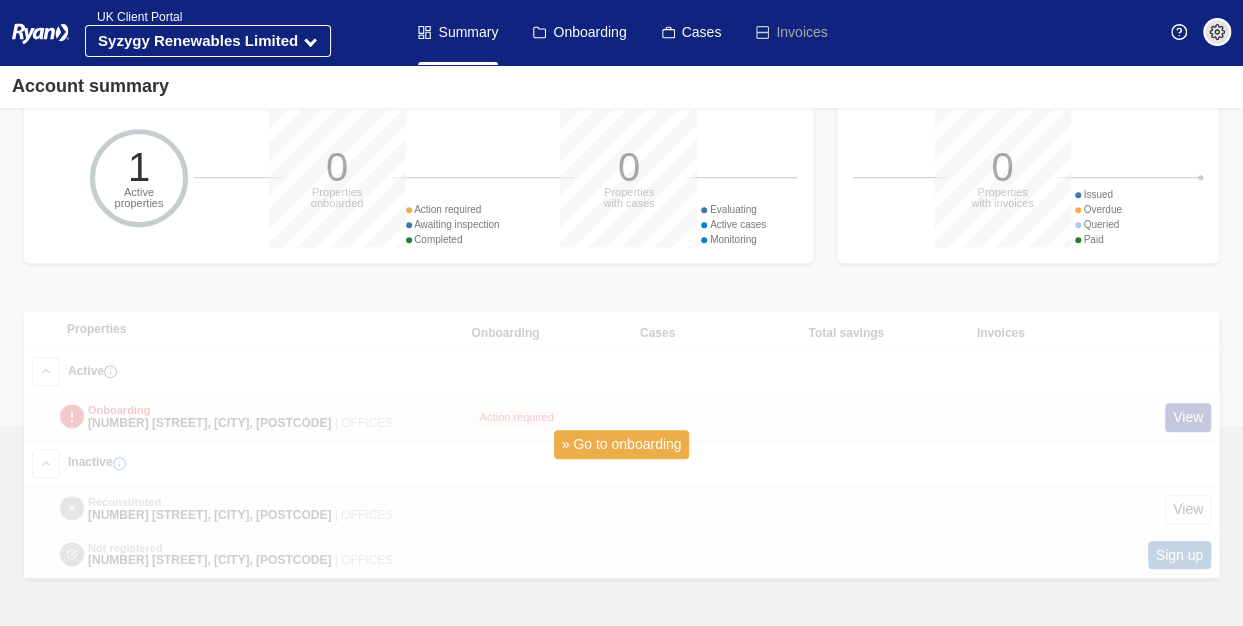 click on "» Go to onboarding" at bounding box center [622, 444] 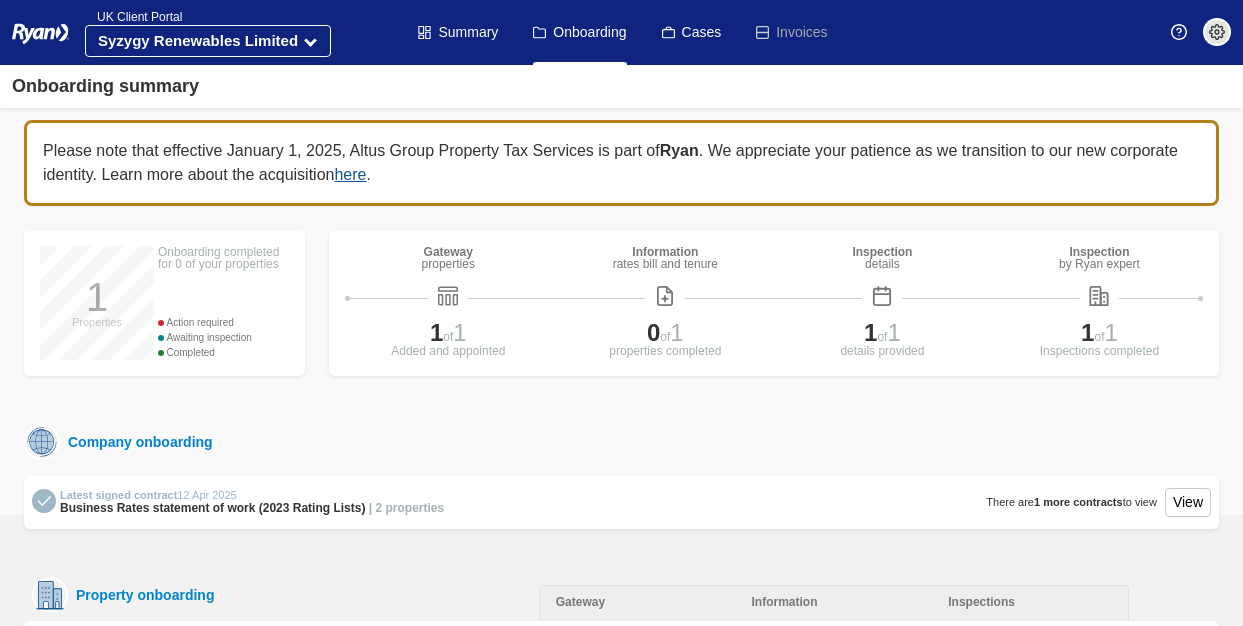 scroll, scrollTop: 0, scrollLeft: 0, axis: both 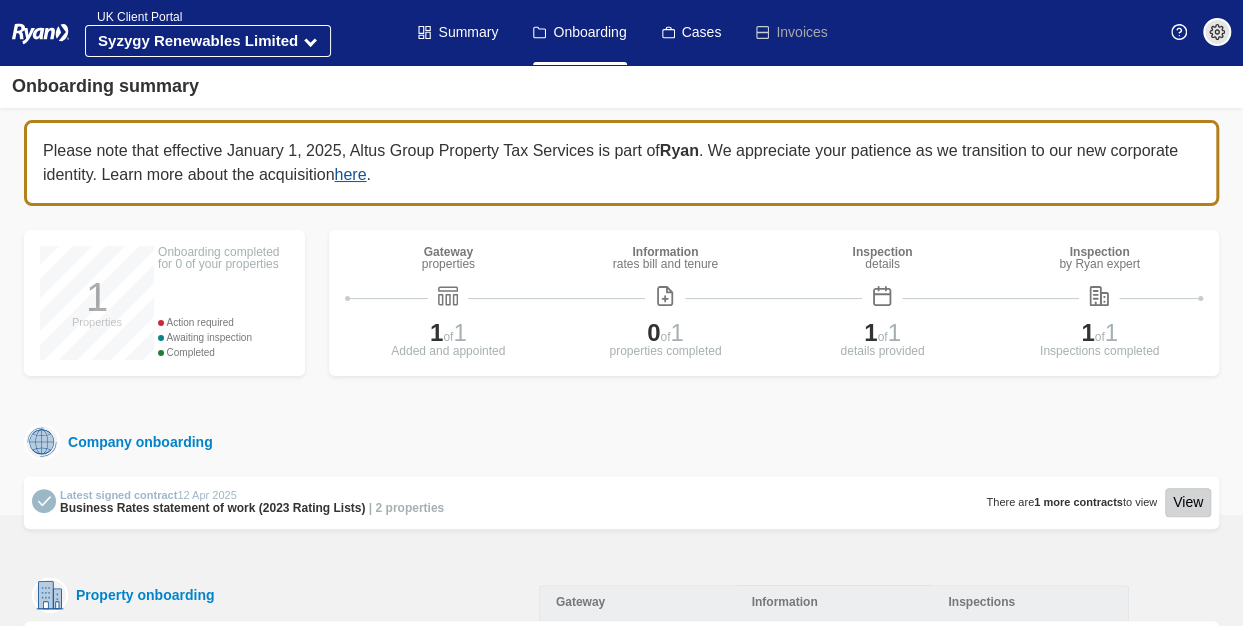 click on "View" at bounding box center [1188, 502] 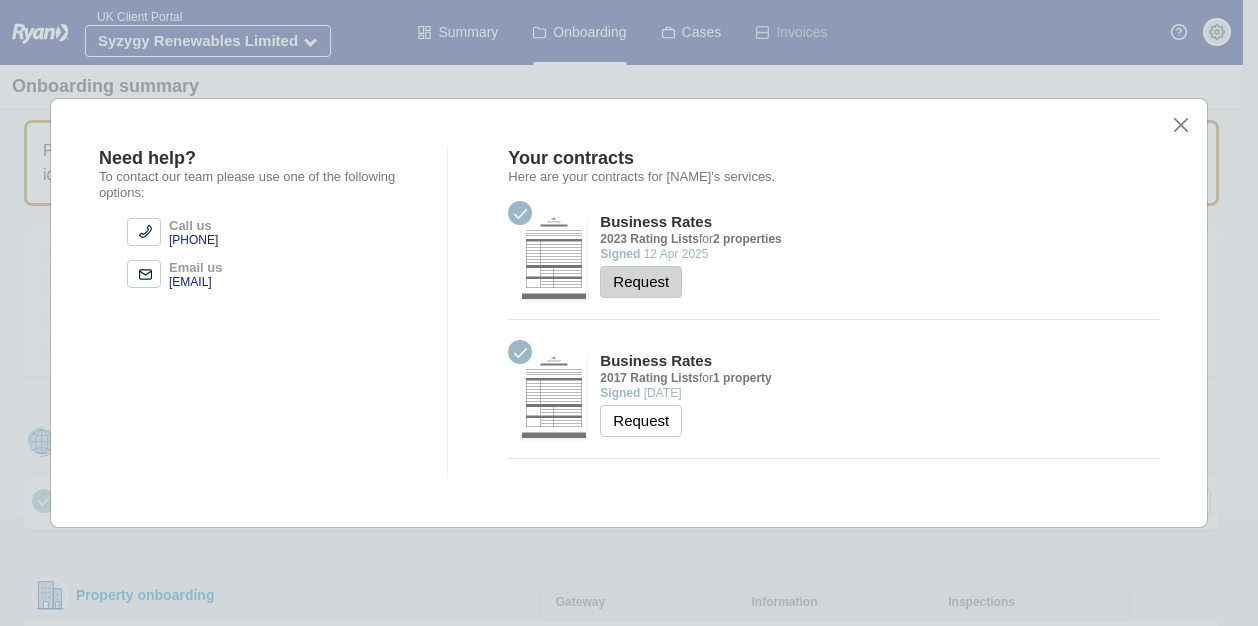 click on "Request" at bounding box center [641, 282] 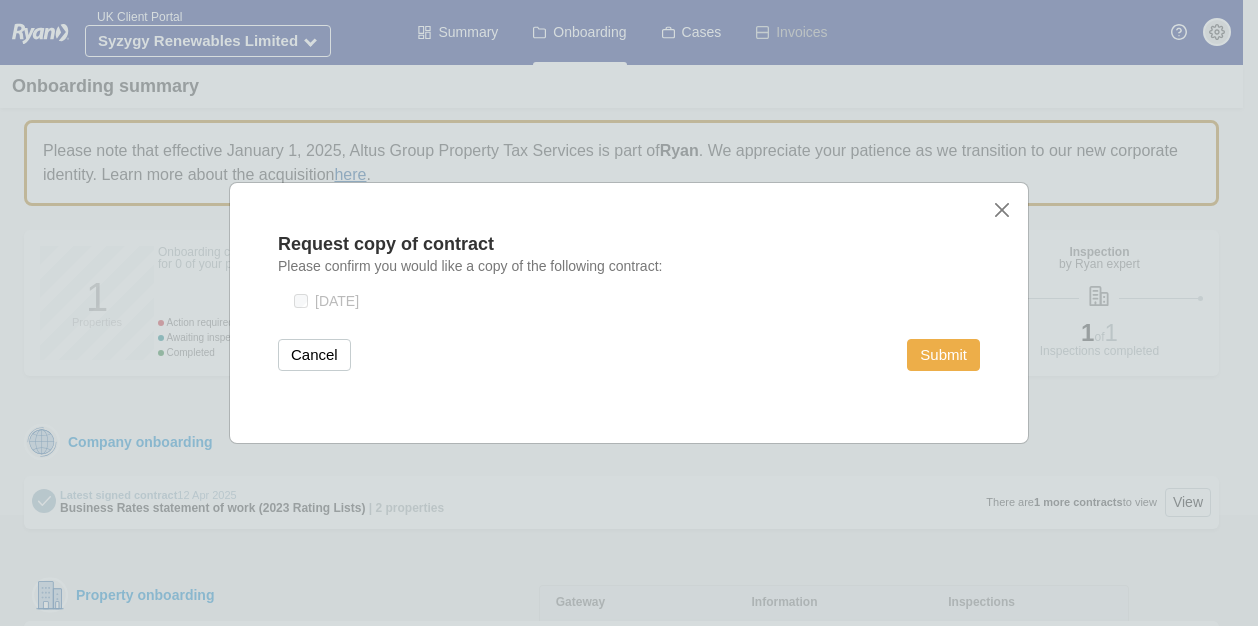 click on "Submit" at bounding box center (943, 355) 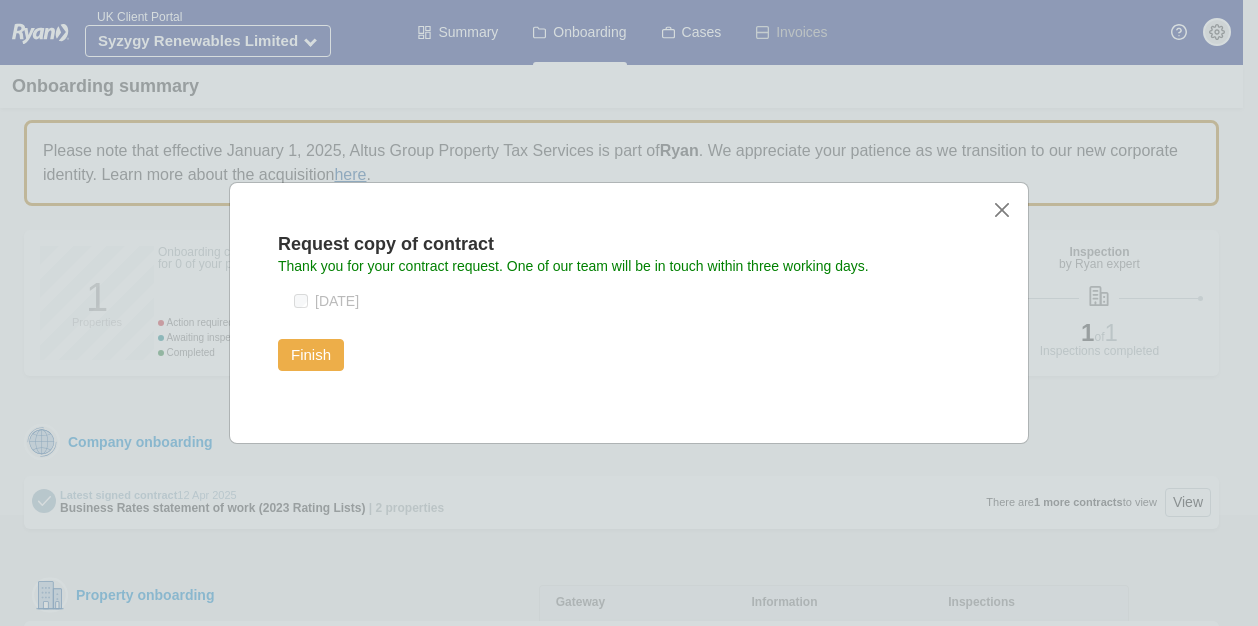 click on "Finish" at bounding box center [311, 355] 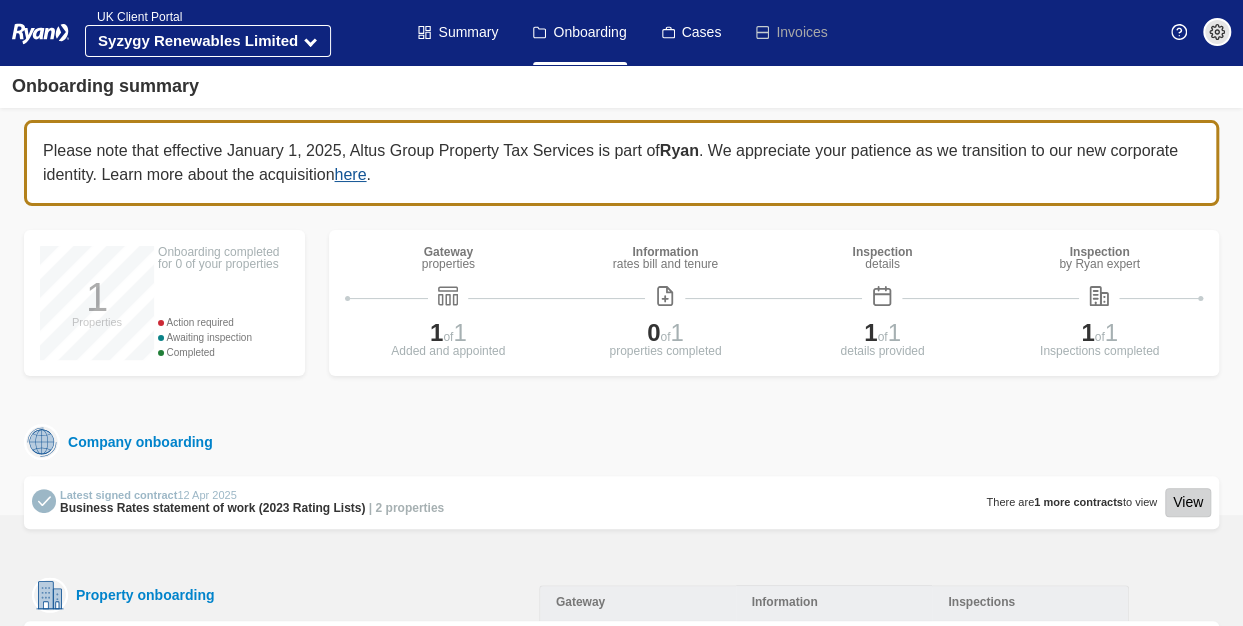 click on "View" at bounding box center (1188, 502) 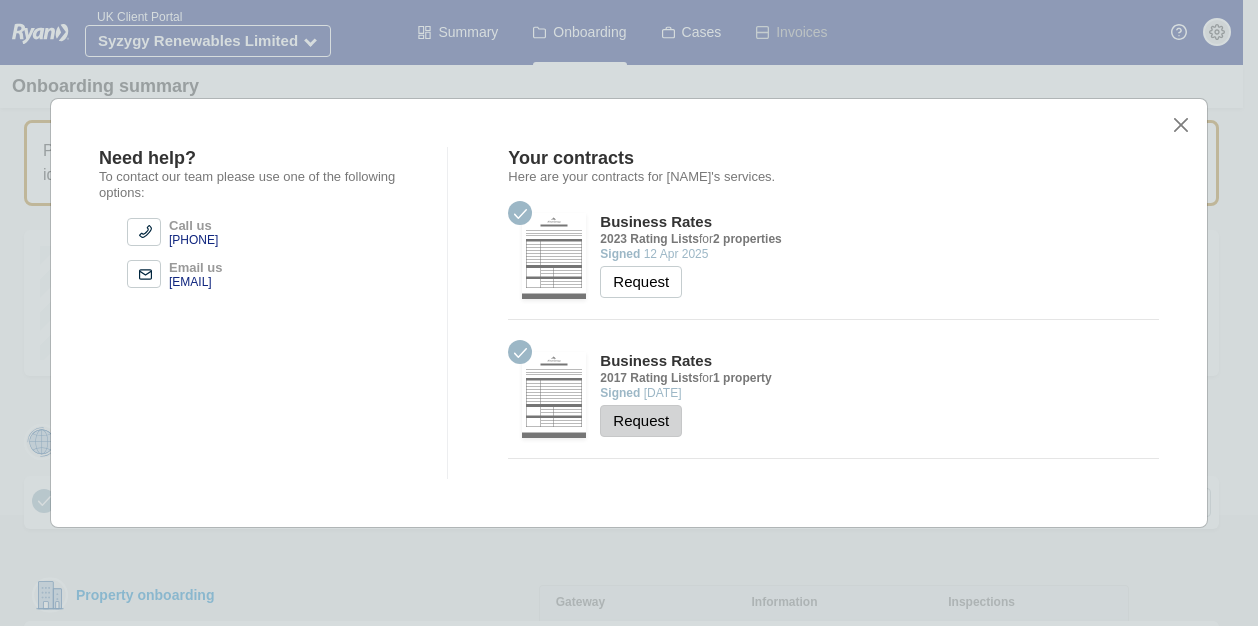 click on "Request" at bounding box center (641, 421) 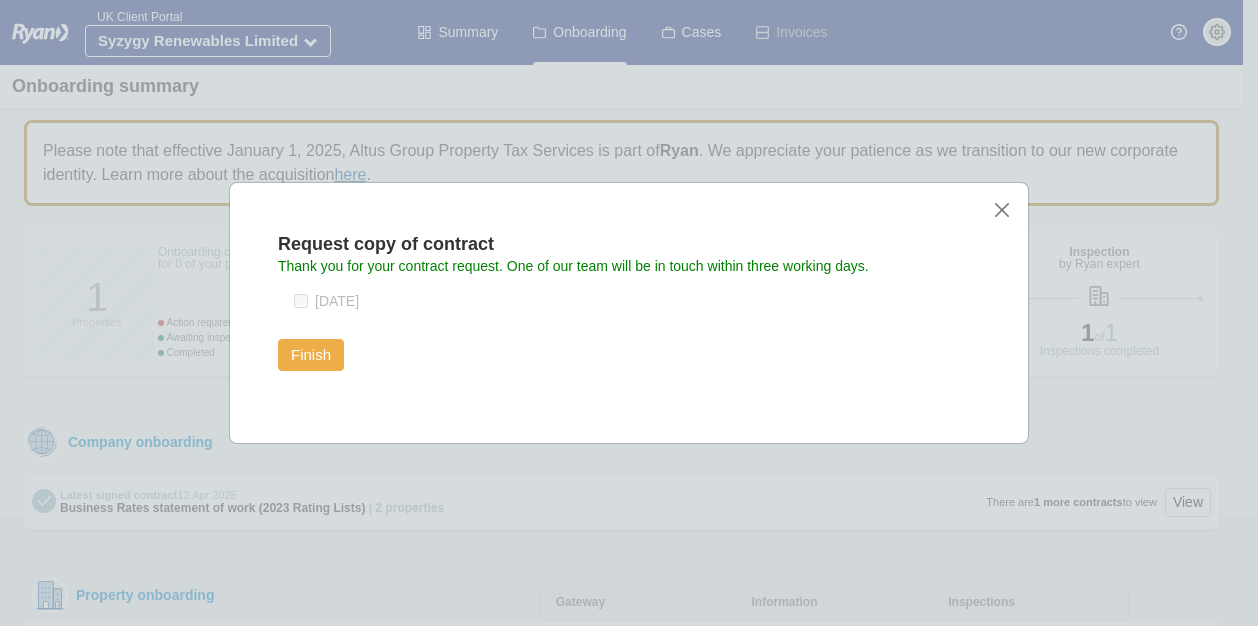 click on "Finish" at bounding box center (311, 355) 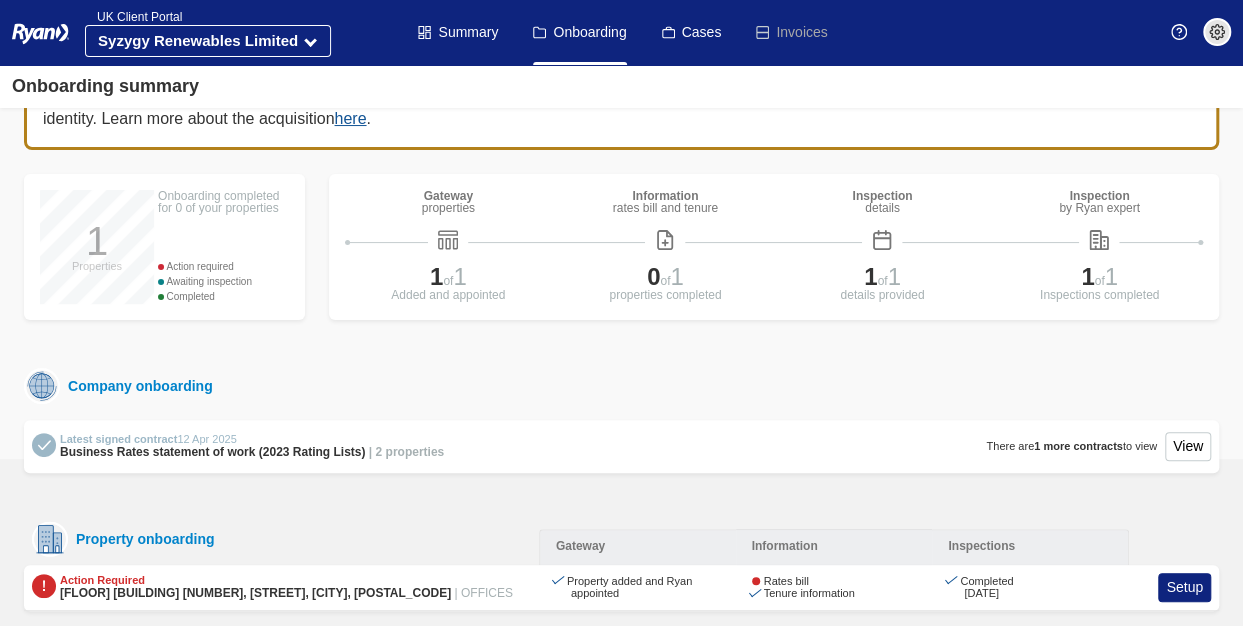 scroll, scrollTop: 86, scrollLeft: 0, axis: vertical 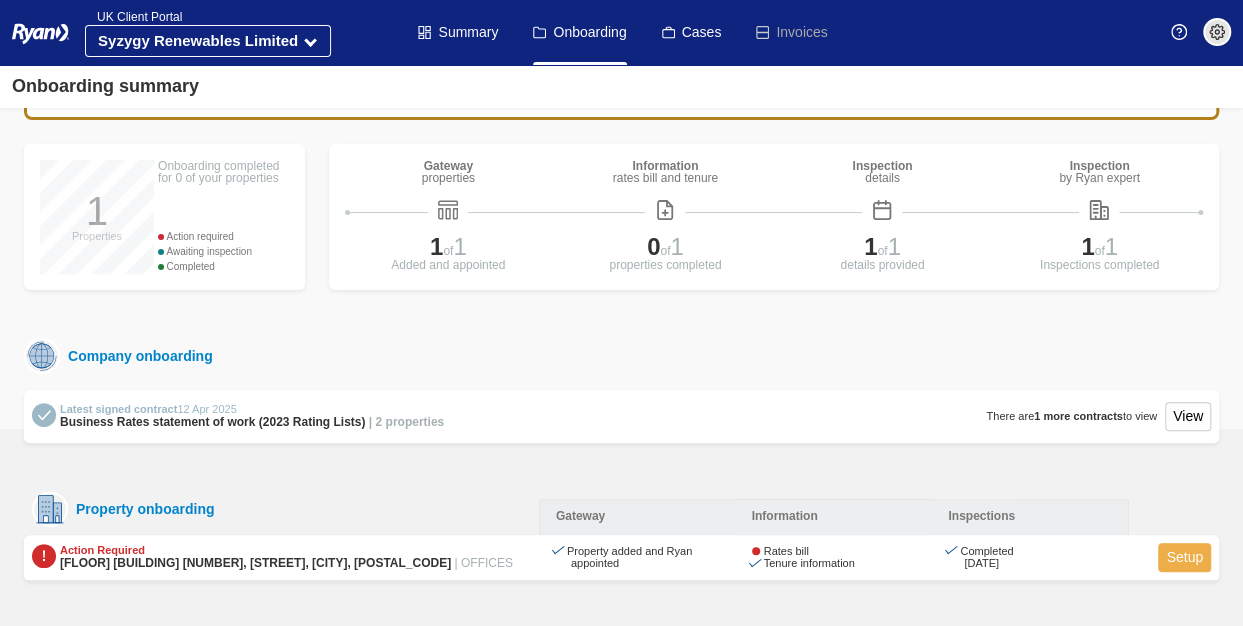 click on "Setup" at bounding box center (1184, 557) 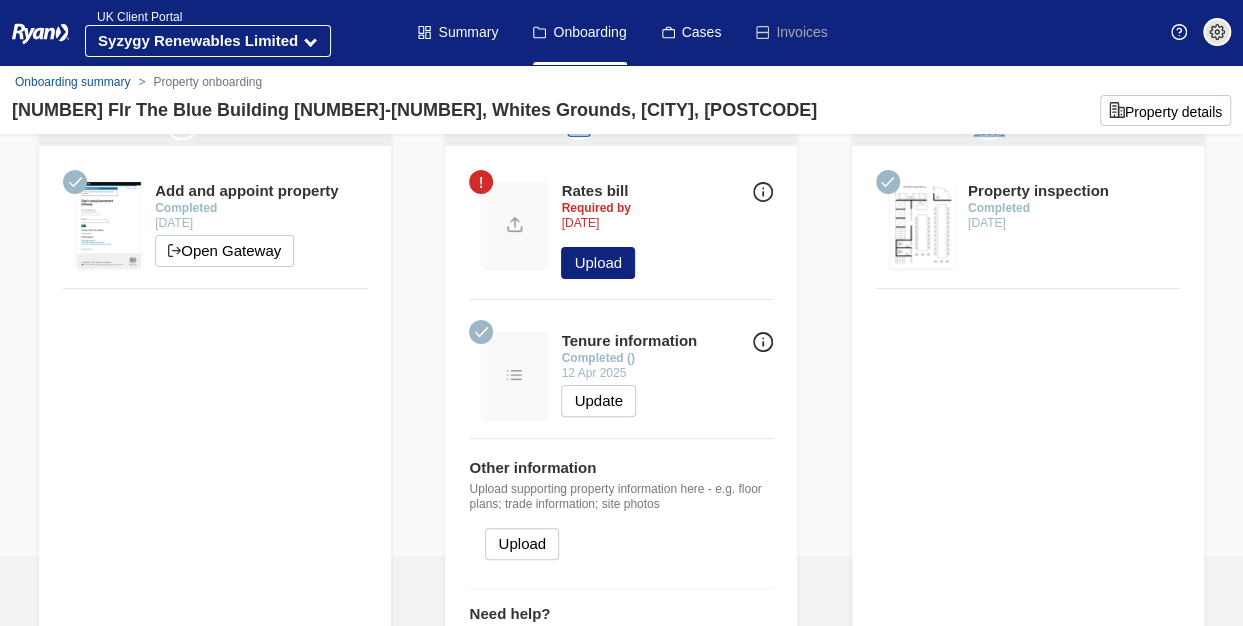 scroll, scrollTop: 0, scrollLeft: 0, axis: both 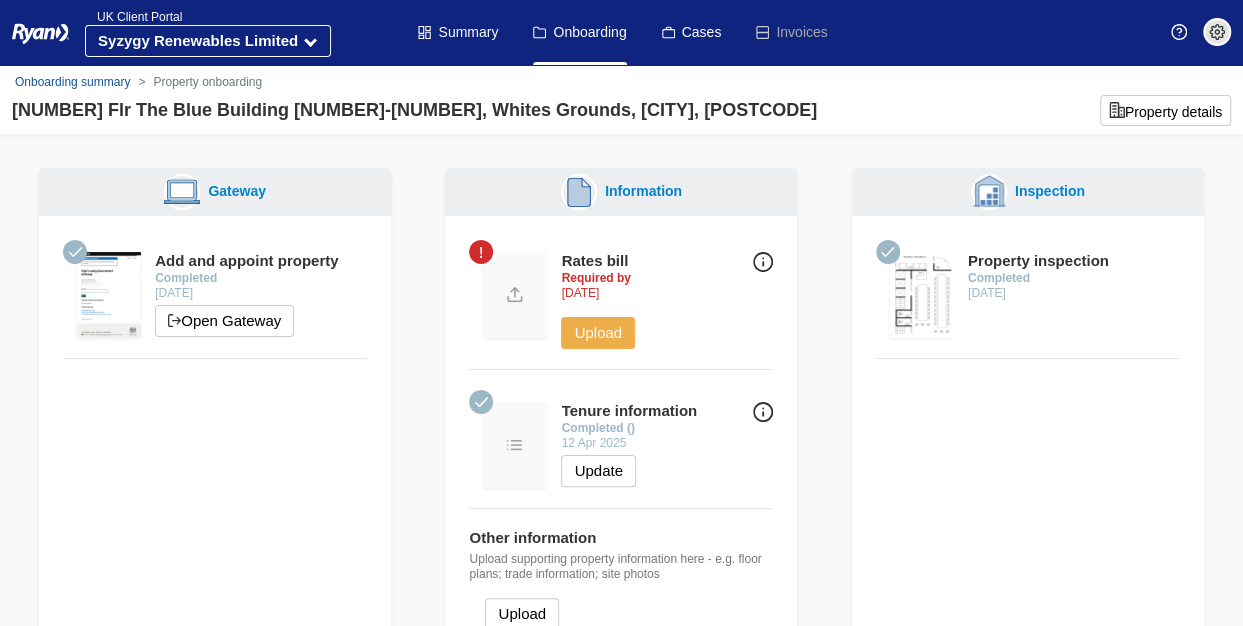 click on "Upload" at bounding box center [598, 333] 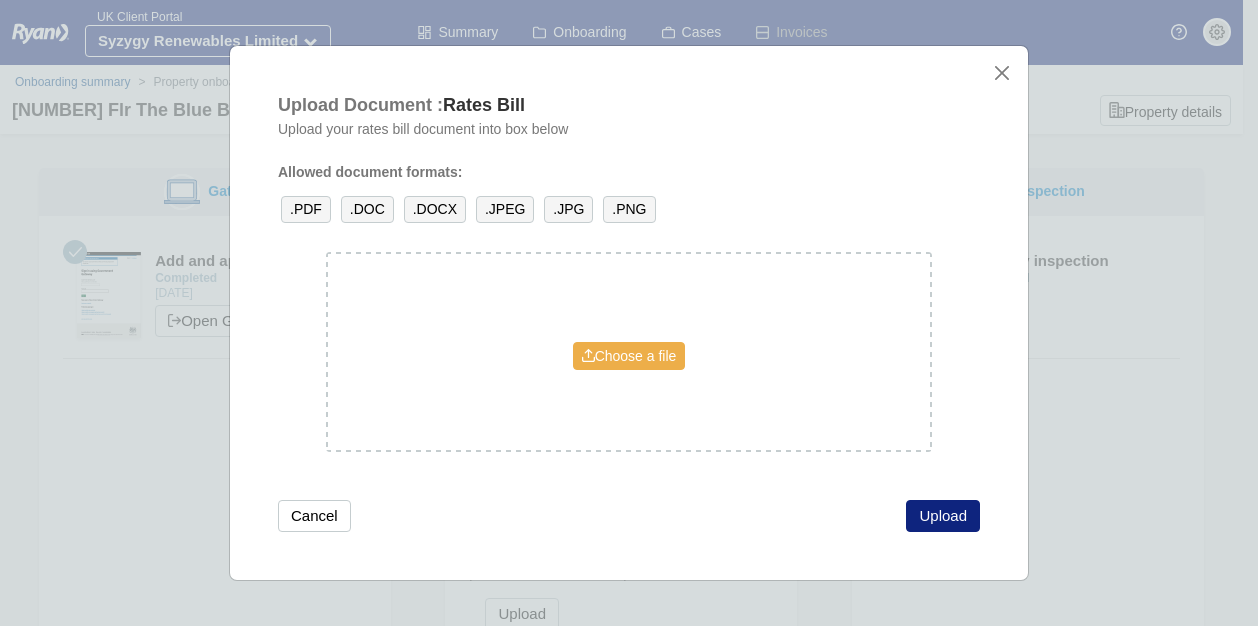 click on "Choose a file" at bounding box center [629, 356] 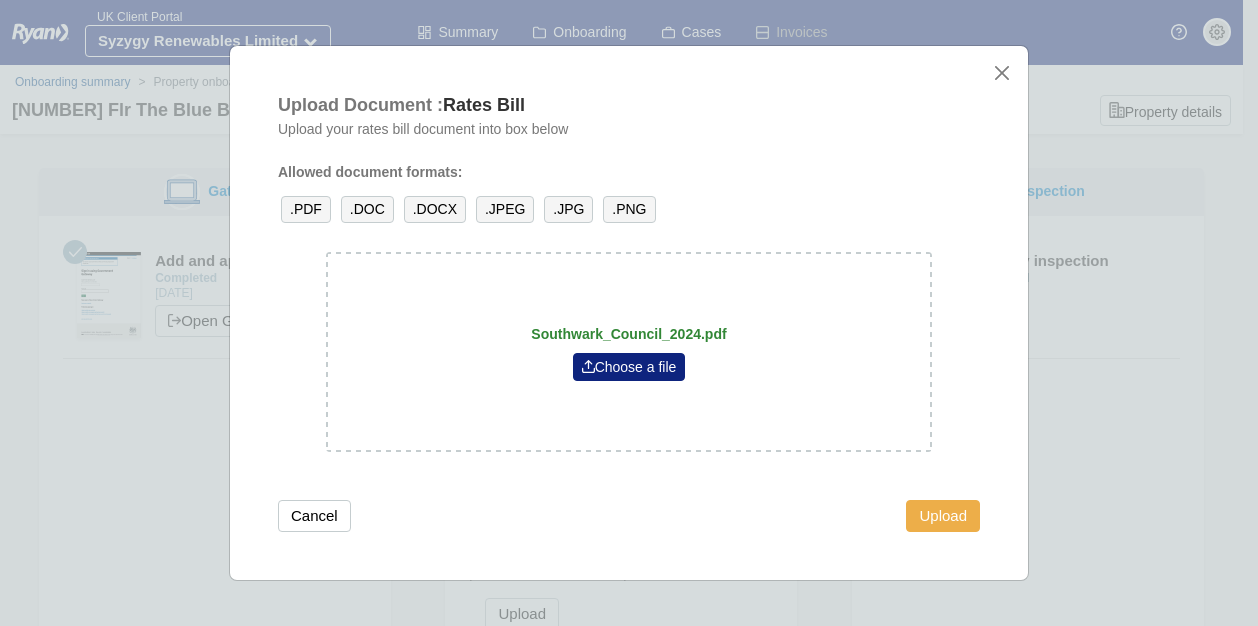 click on "Upload" at bounding box center [943, 516] 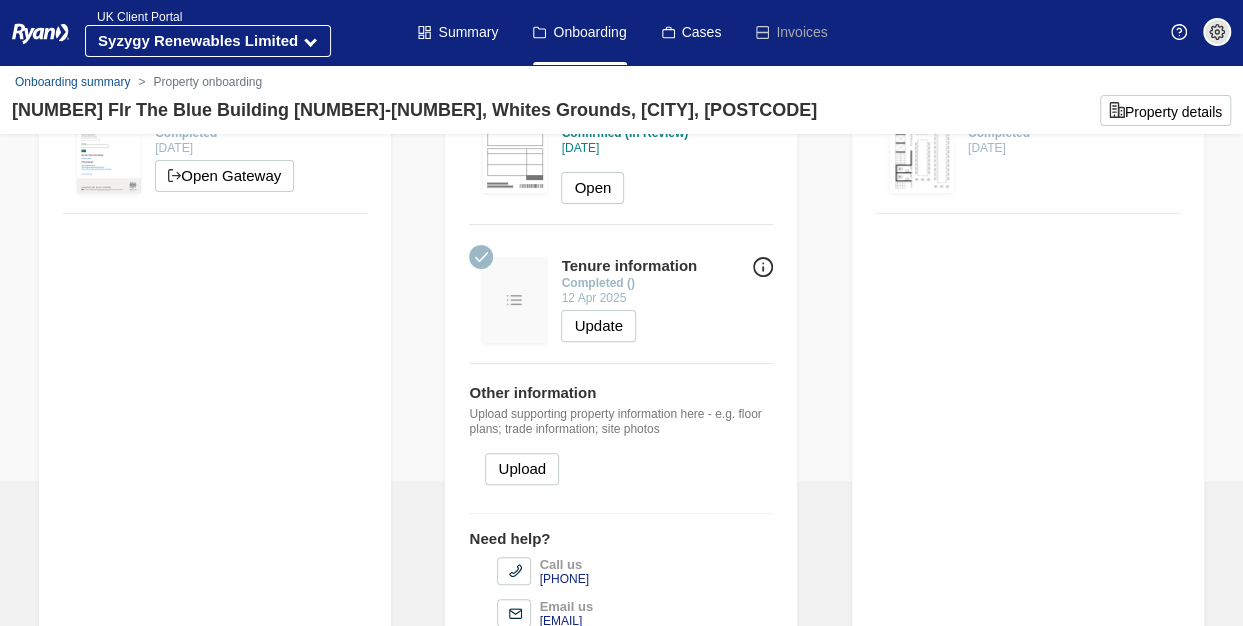 scroll, scrollTop: 197, scrollLeft: 0, axis: vertical 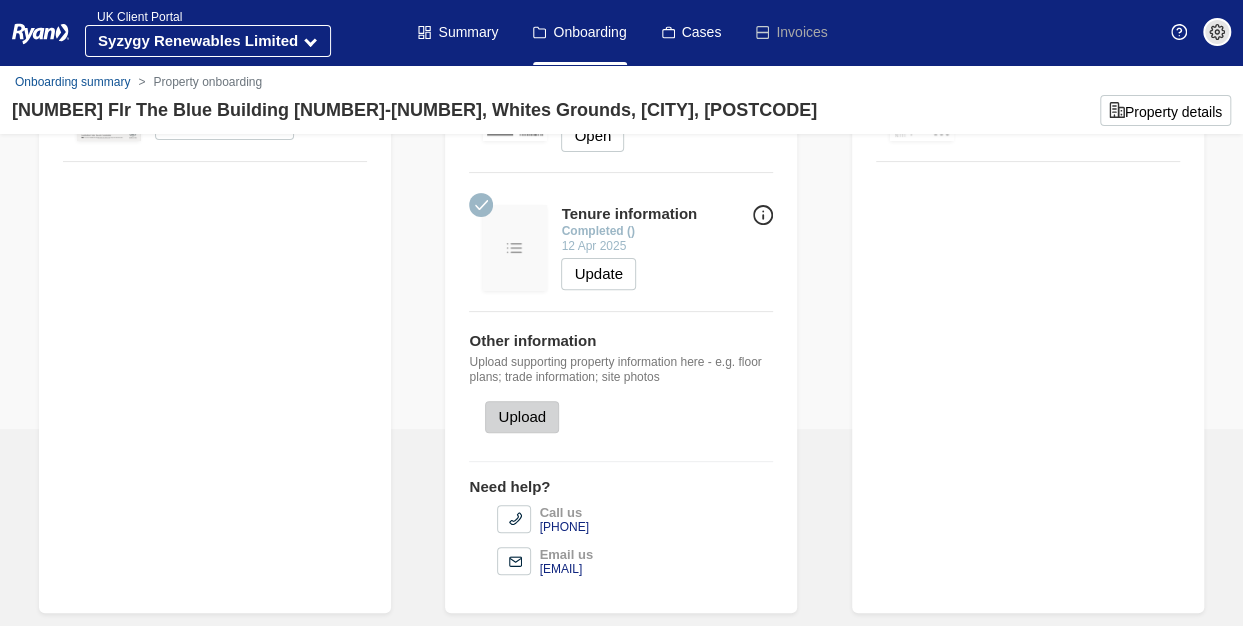 click on "Upload" at bounding box center [522, 417] 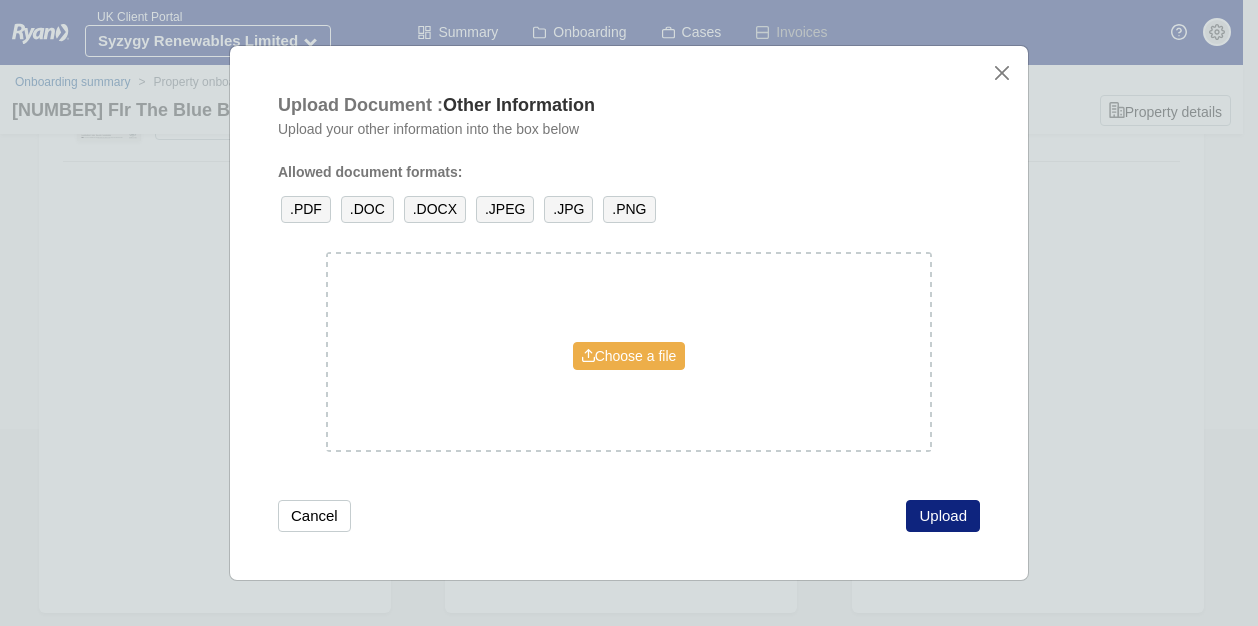 click on "Choose a file" at bounding box center (629, 356) 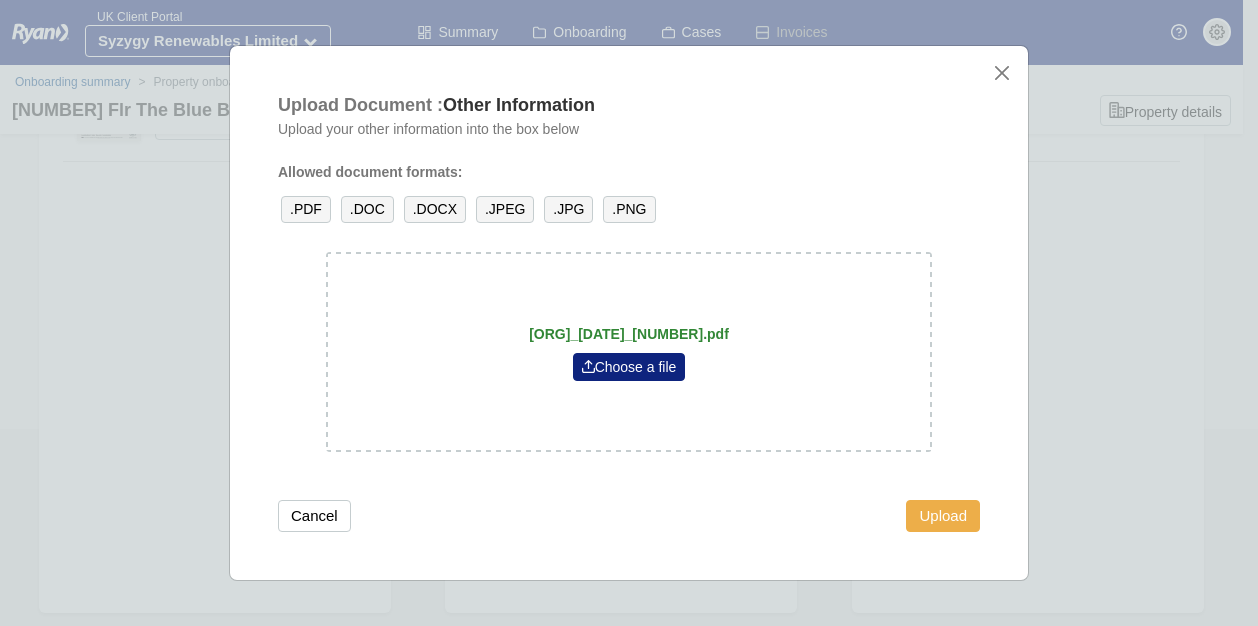 click on "Upload" at bounding box center [943, 516] 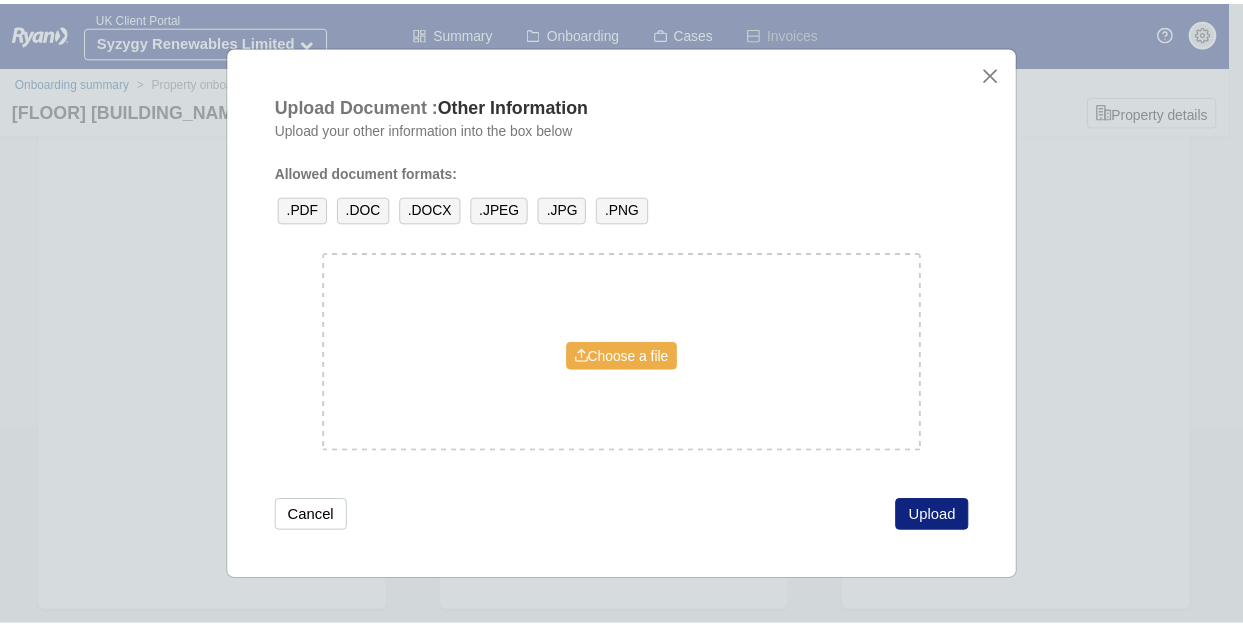 scroll, scrollTop: 273, scrollLeft: 0, axis: vertical 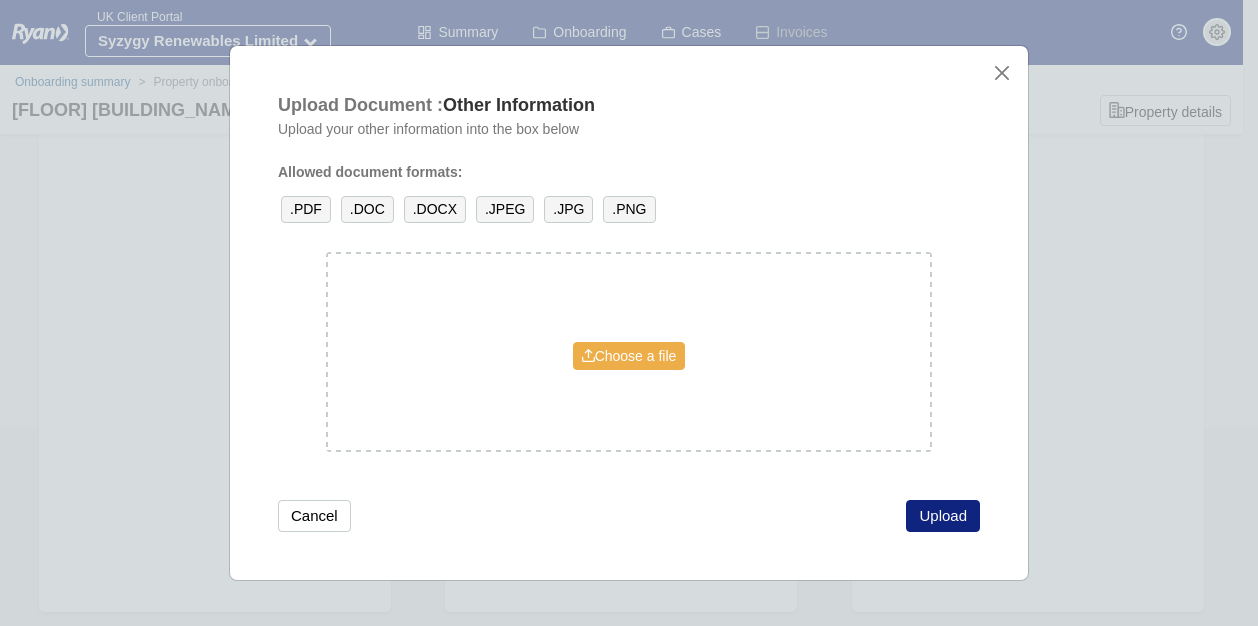 click on "Choose a file" at bounding box center (629, 356) 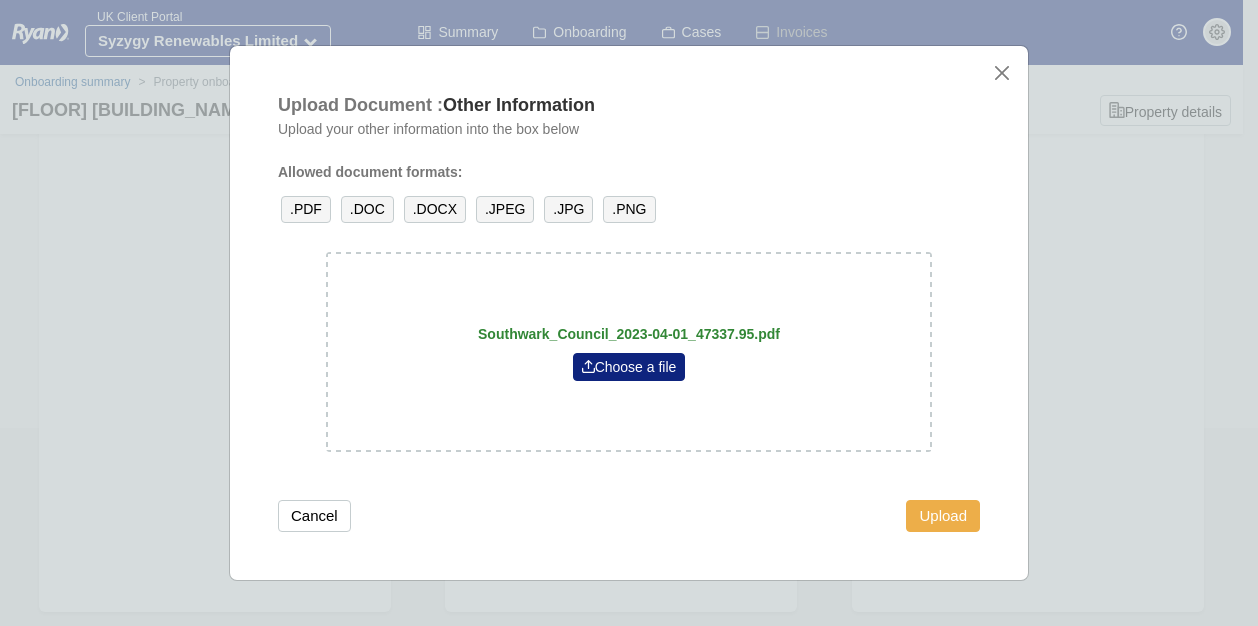 click on "Upload" at bounding box center (943, 516) 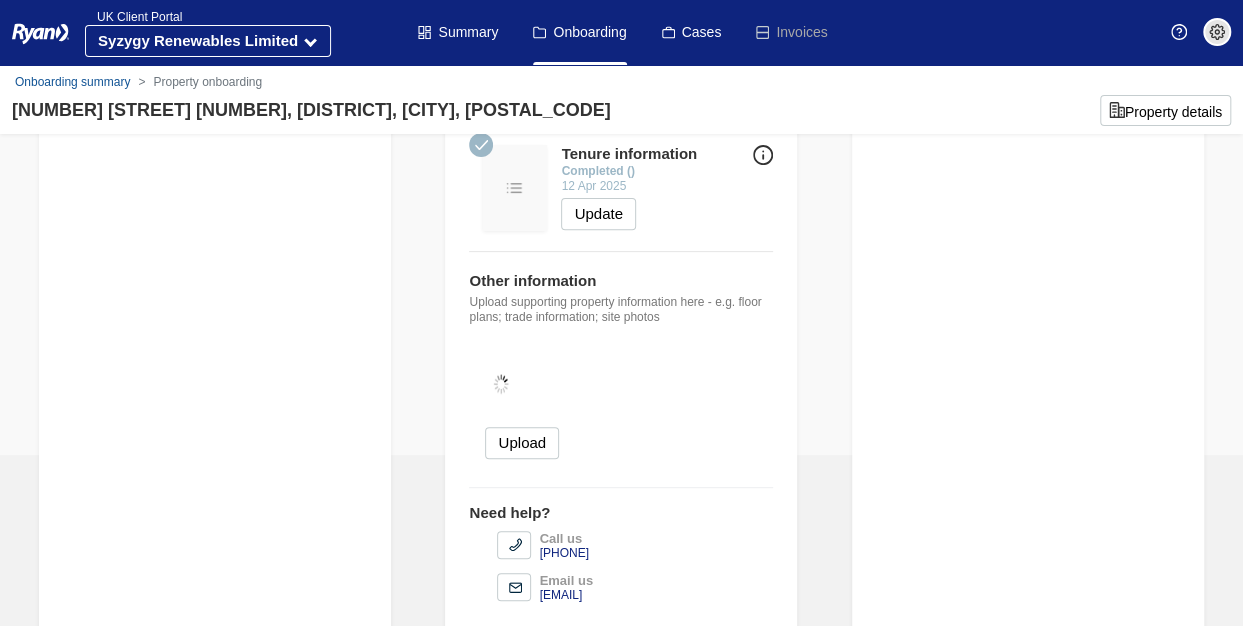 scroll, scrollTop: 73, scrollLeft: 0, axis: vertical 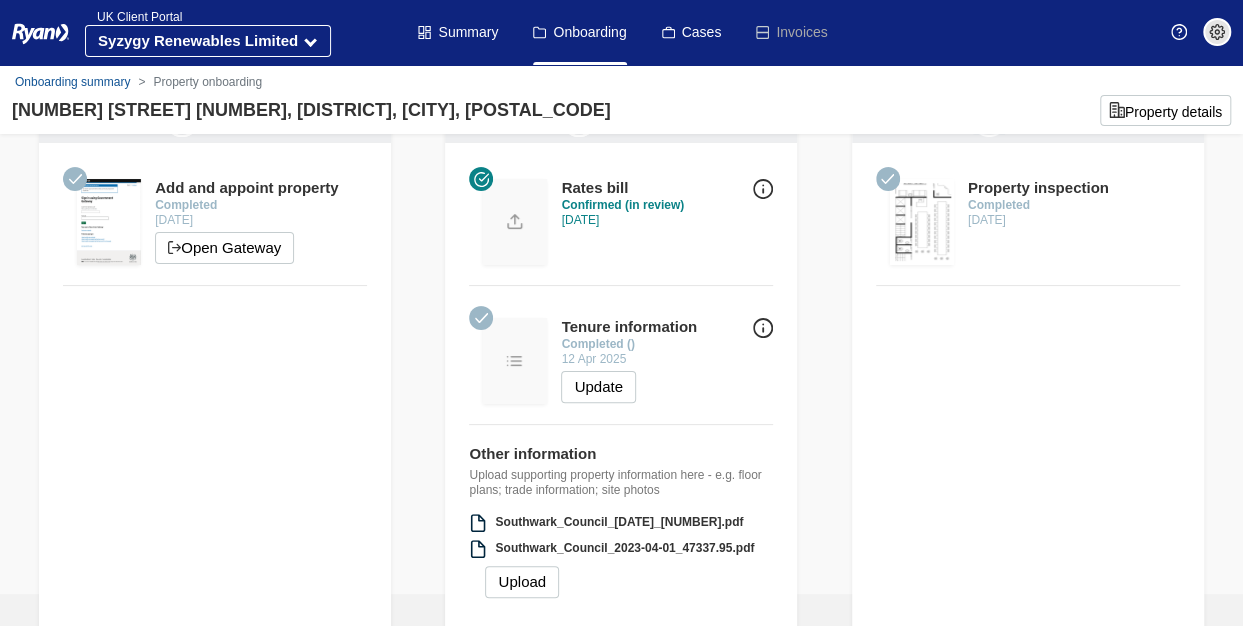 click on "Gateway
Add and appoint property
Completed
08 May 2025
Open Gateway" at bounding box center (215, 436) 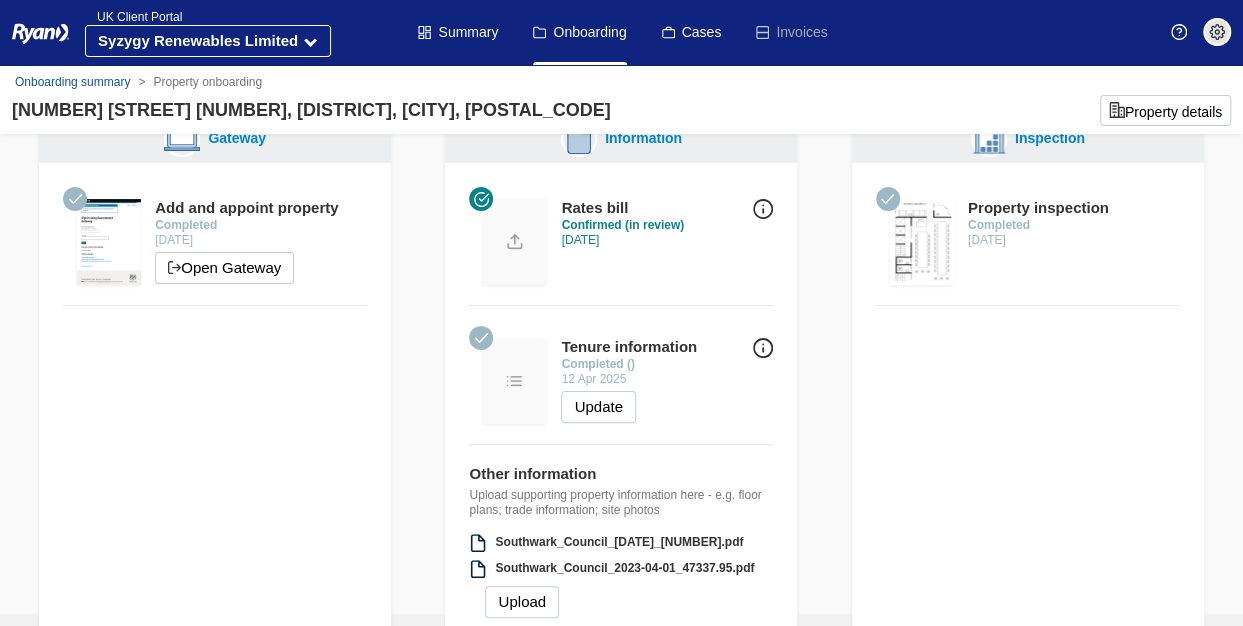 scroll, scrollTop: 0, scrollLeft: 0, axis: both 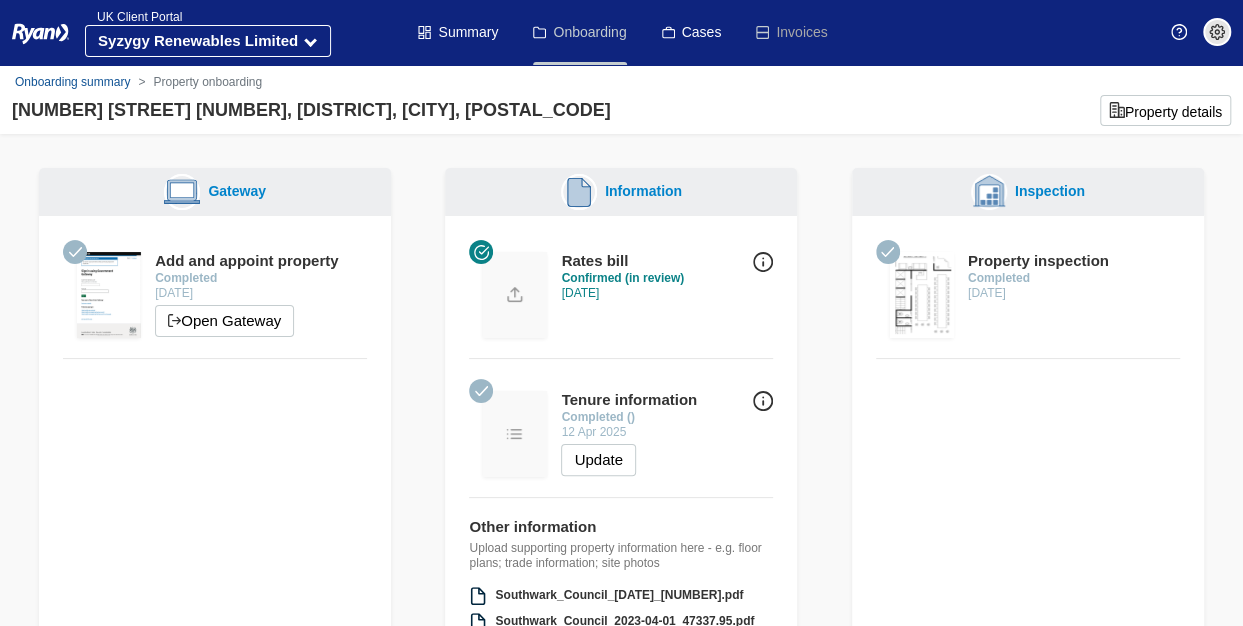 click on "Onboarding" at bounding box center (579, 32) 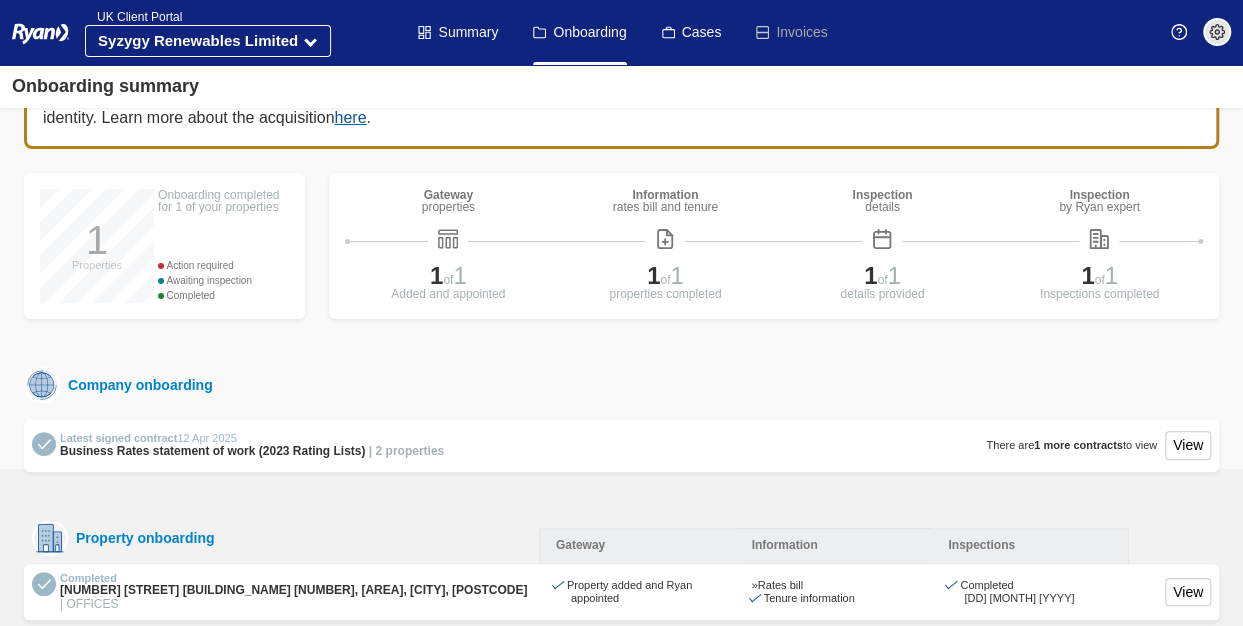 scroll, scrollTop: 86, scrollLeft: 0, axis: vertical 